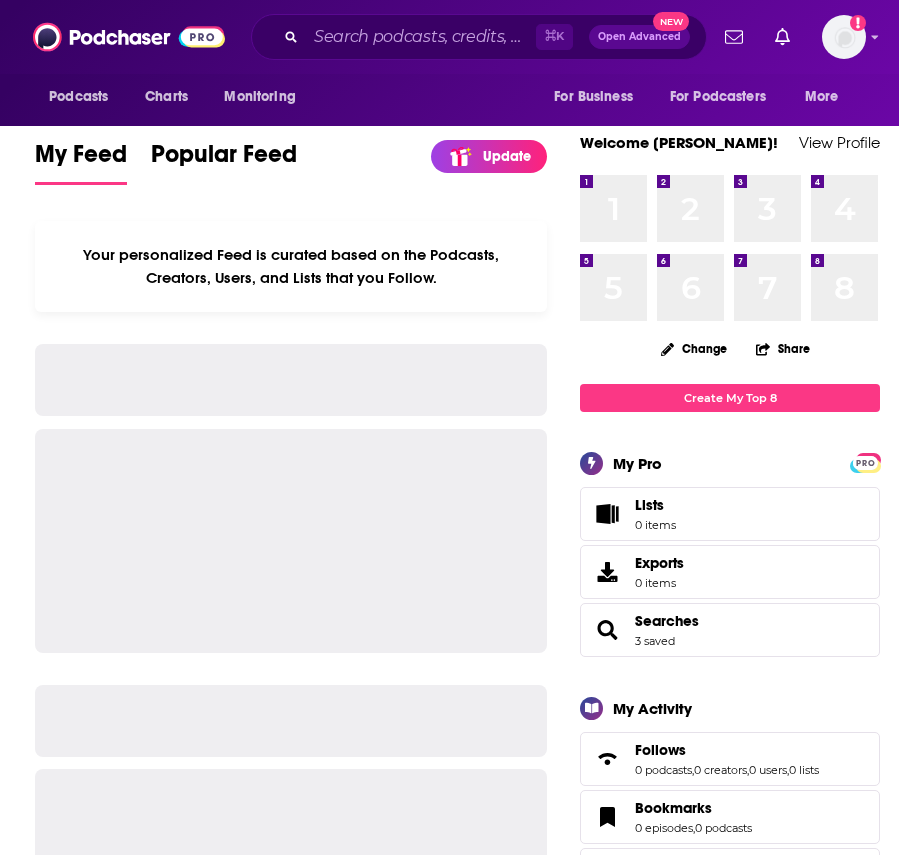 scroll, scrollTop: 0, scrollLeft: 0, axis: both 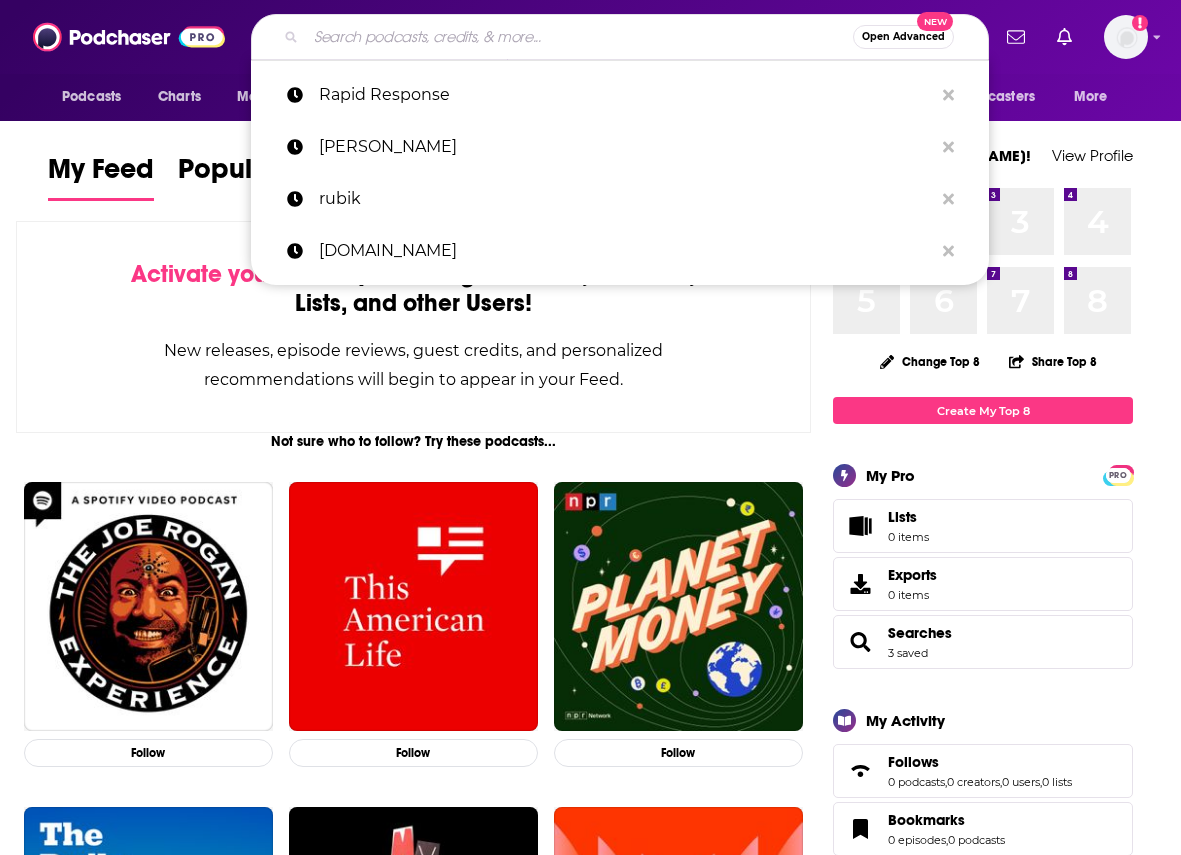 click at bounding box center [579, 37] 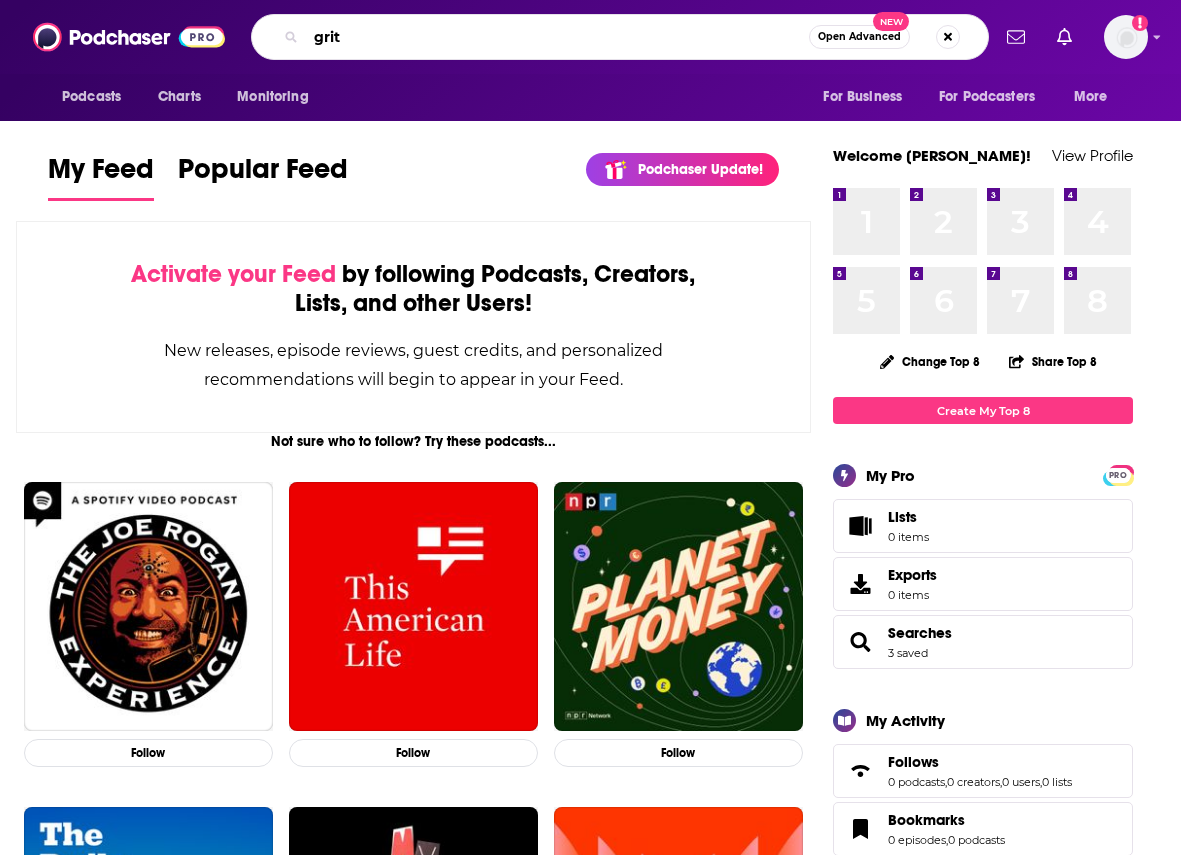 type on "grit" 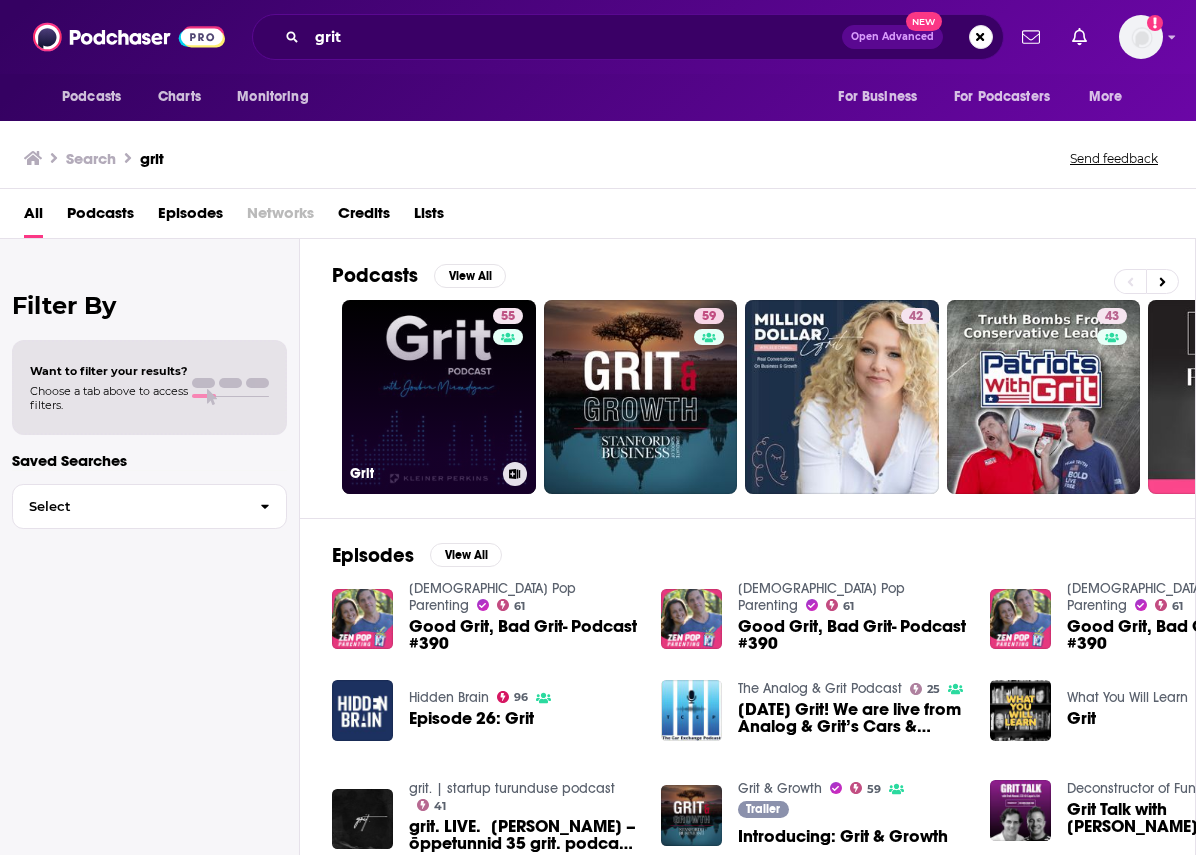 click on "55 Grit" at bounding box center (439, 397) 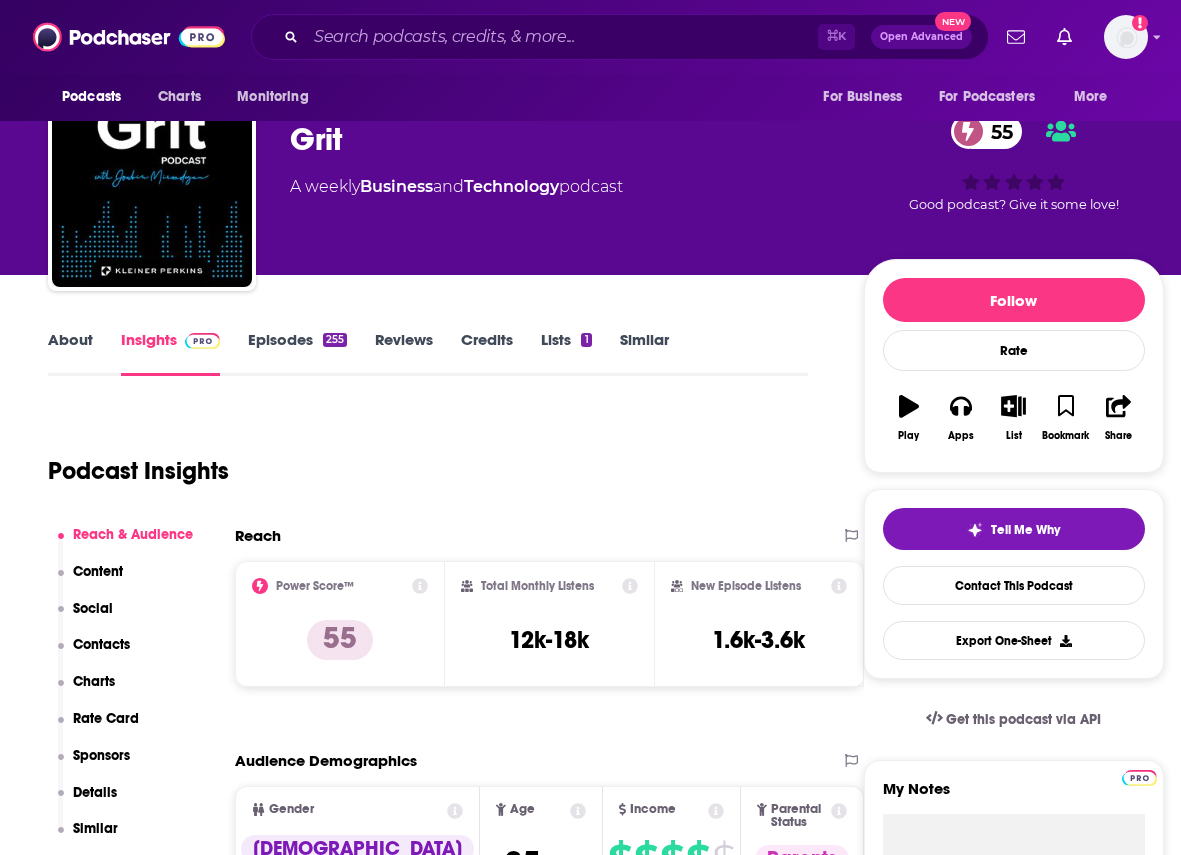 scroll, scrollTop: 205, scrollLeft: 0, axis: vertical 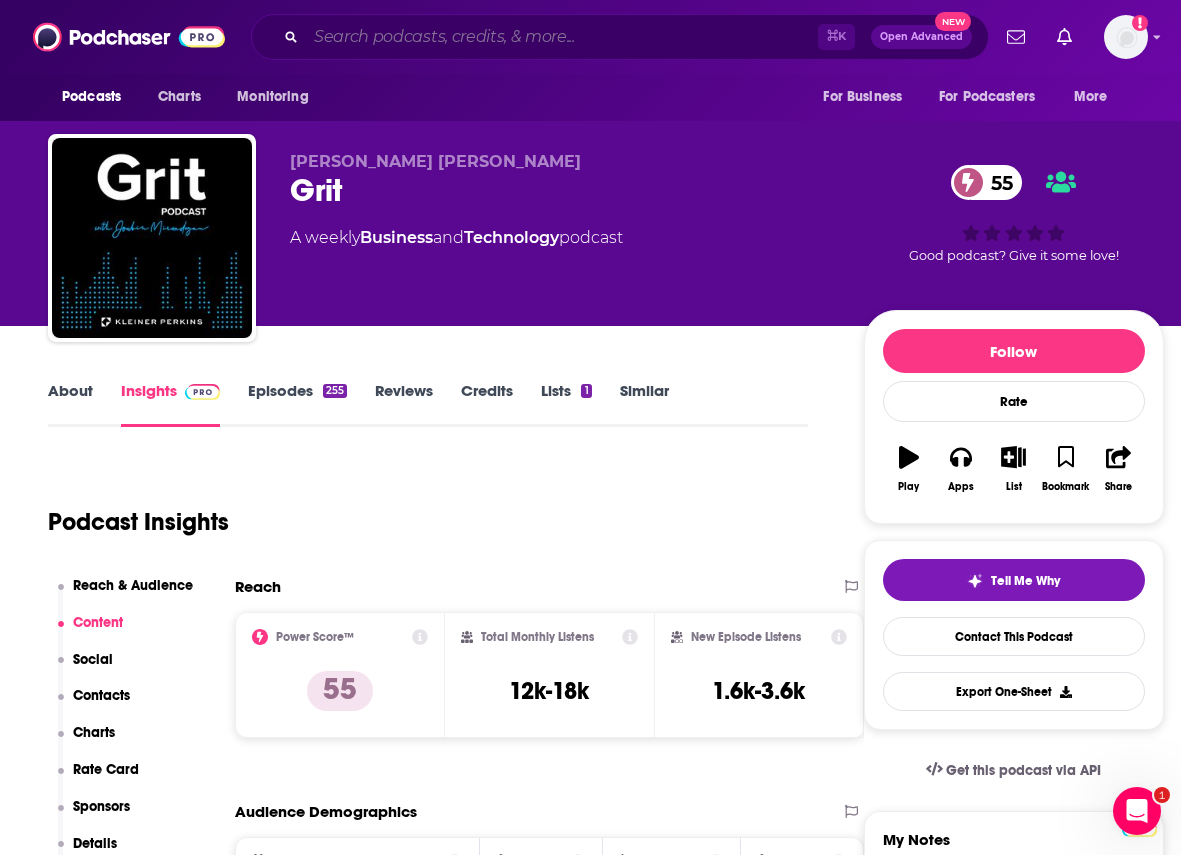 click at bounding box center (562, 37) 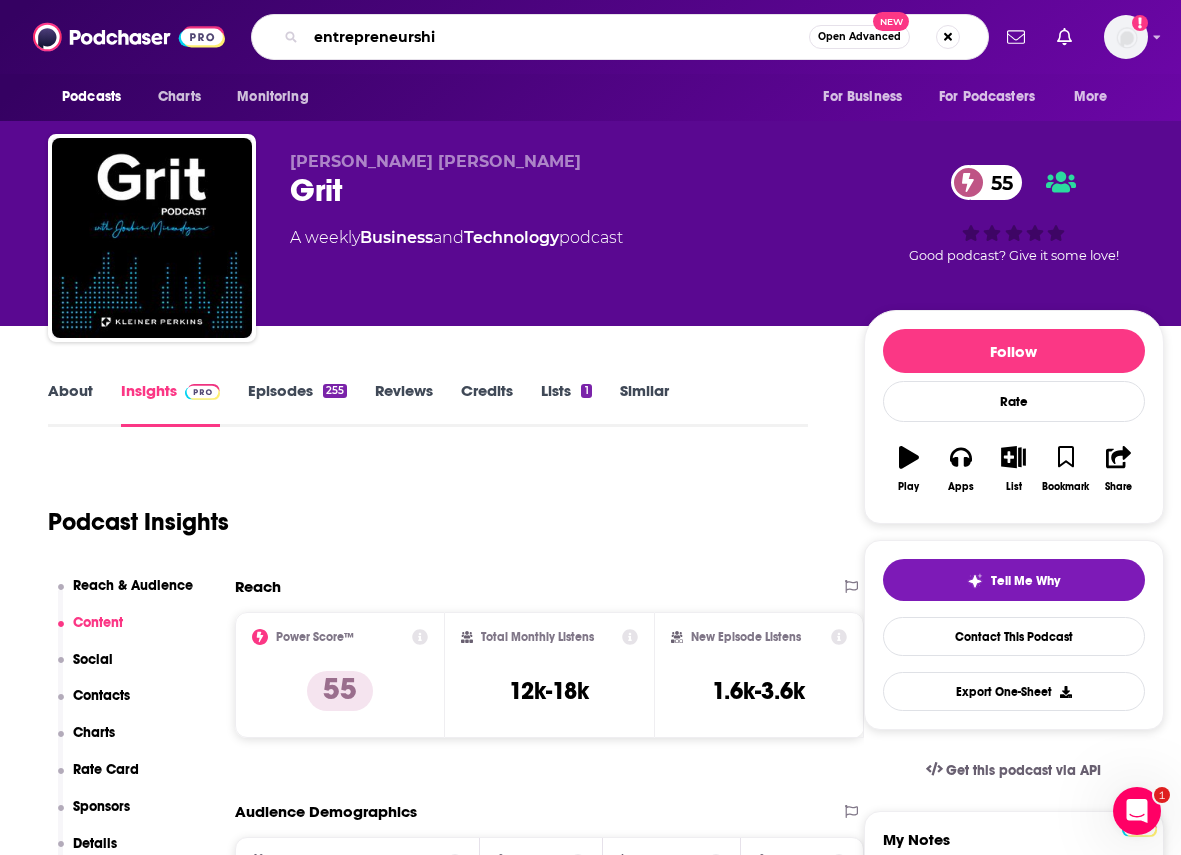type on "entrepreneurship" 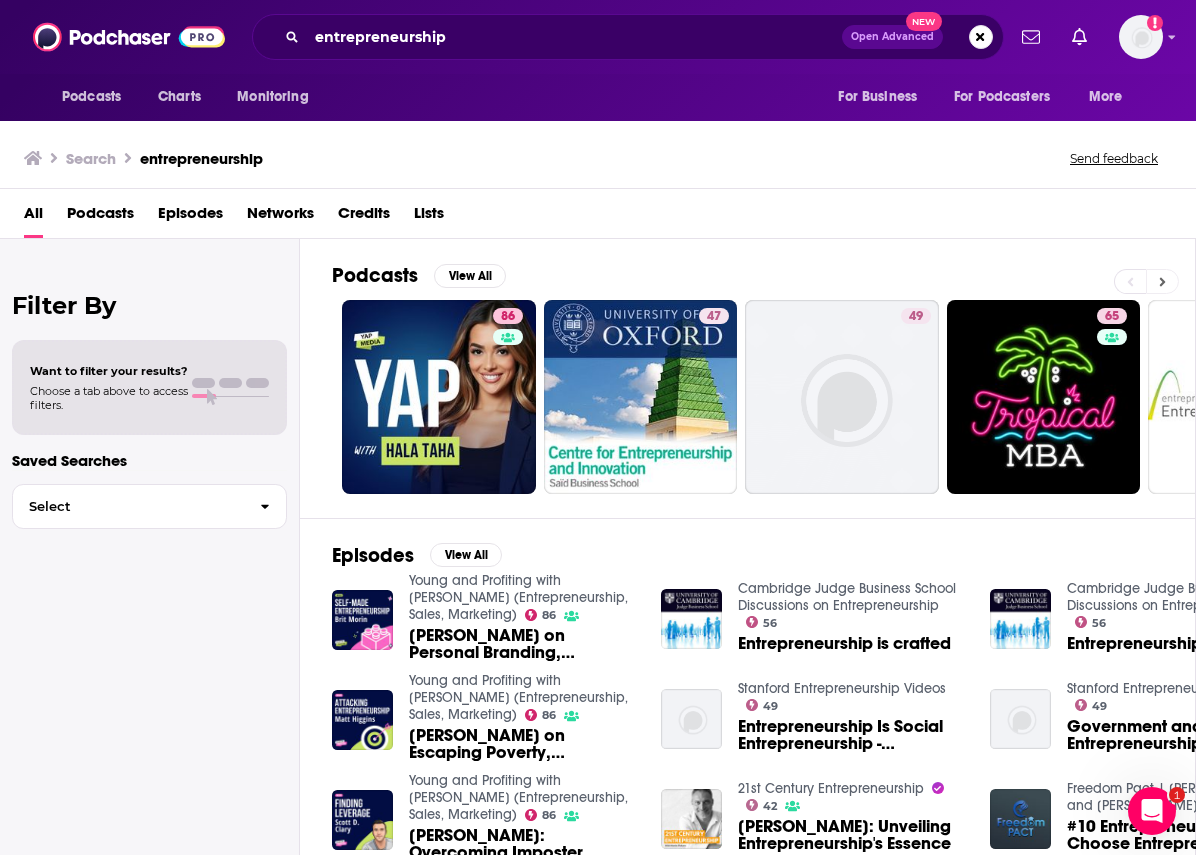 click at bounding box center [1162, 281] 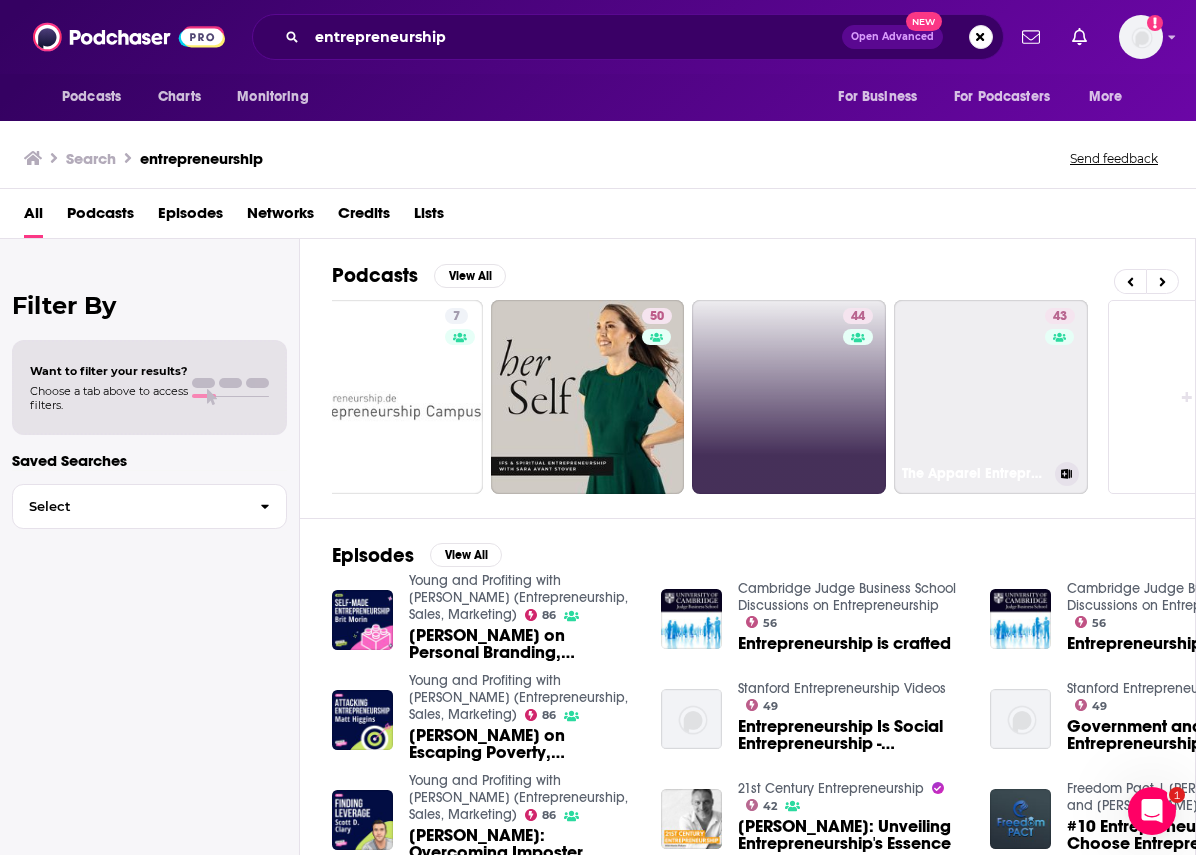 scroll, scrollTop: 0, scrollLeft: 863, axis: horizontal 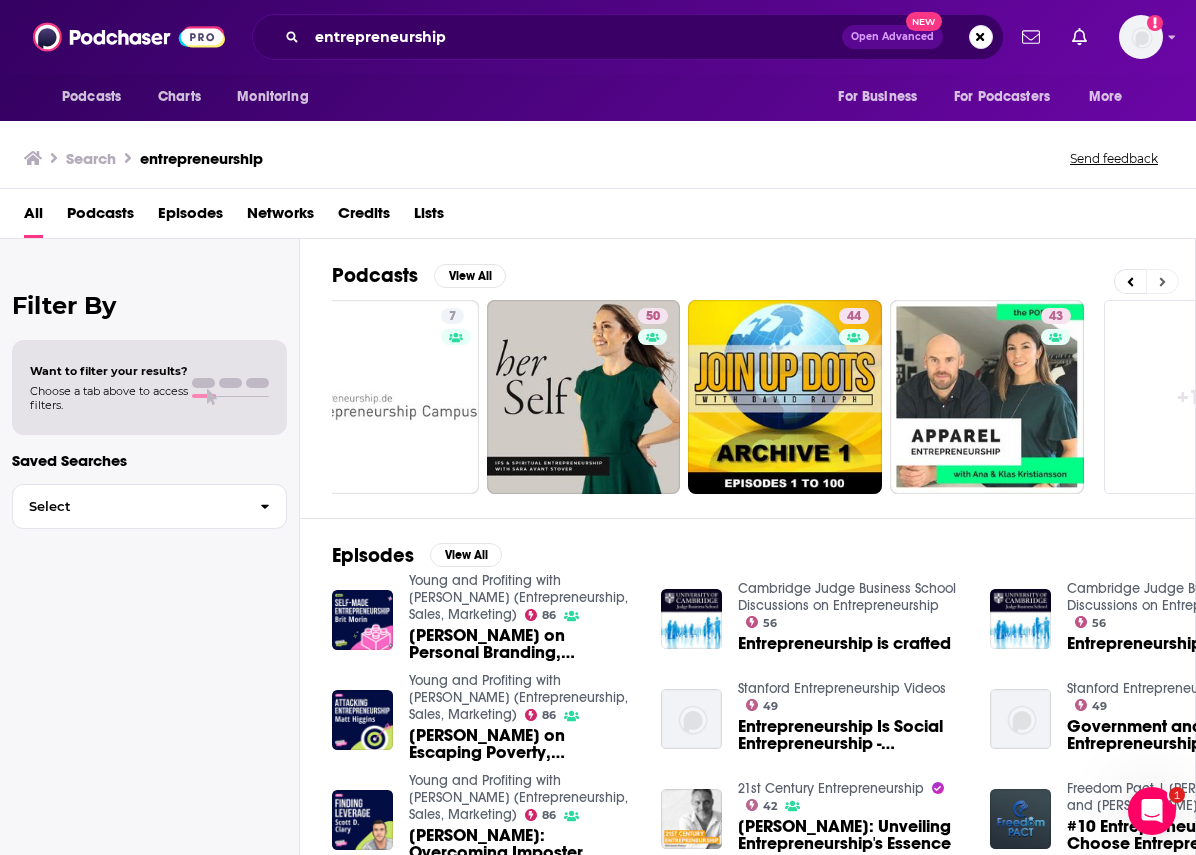 click 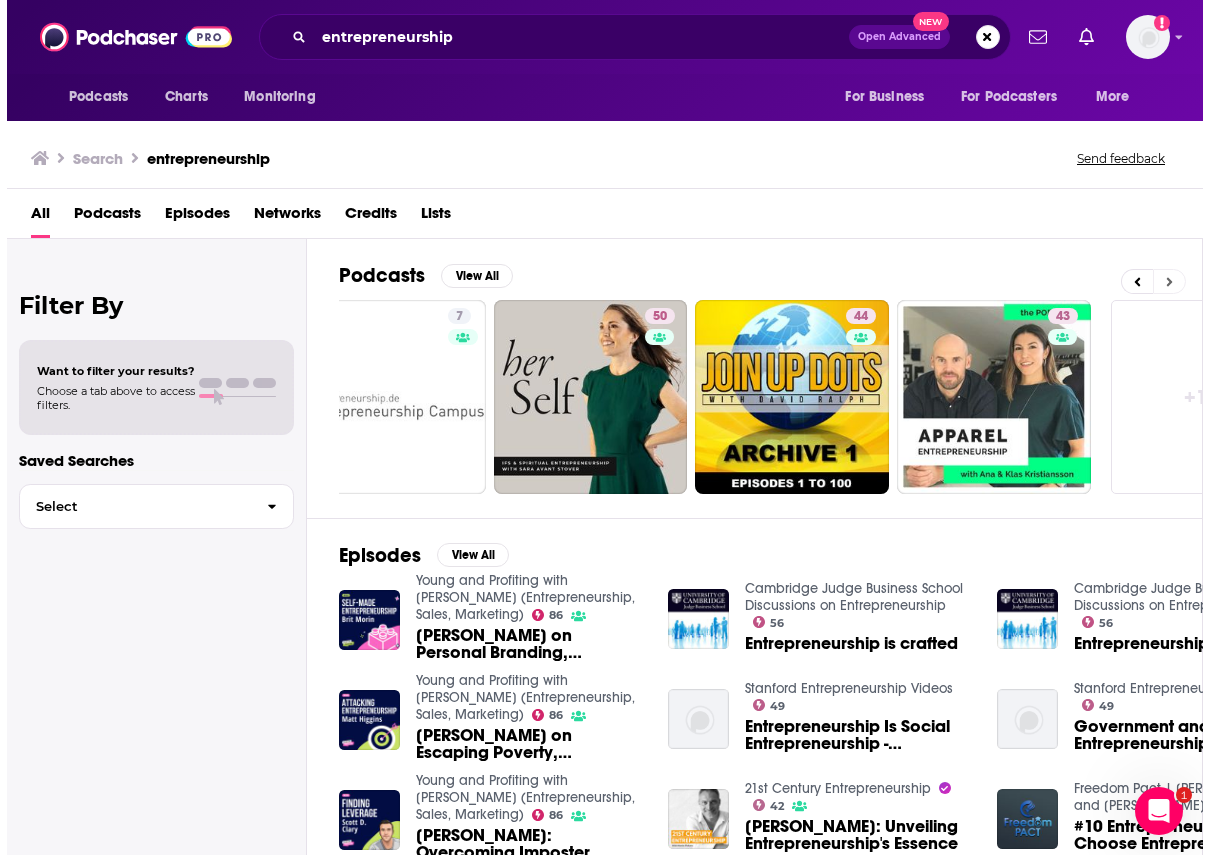 scroll, scrollTop: 0, scrollLeft: 973, axis: horizontal 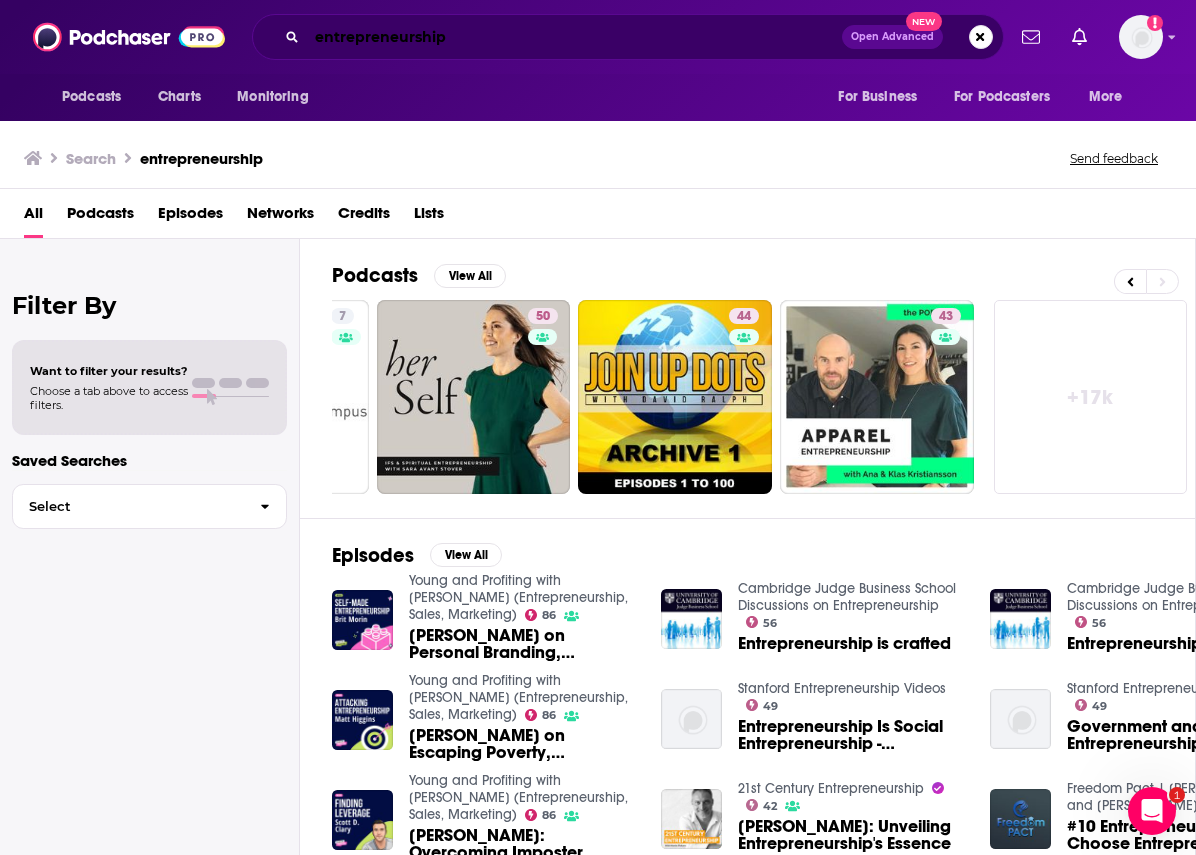 click on "entrepreneurship" at bounding box center [574, 37] 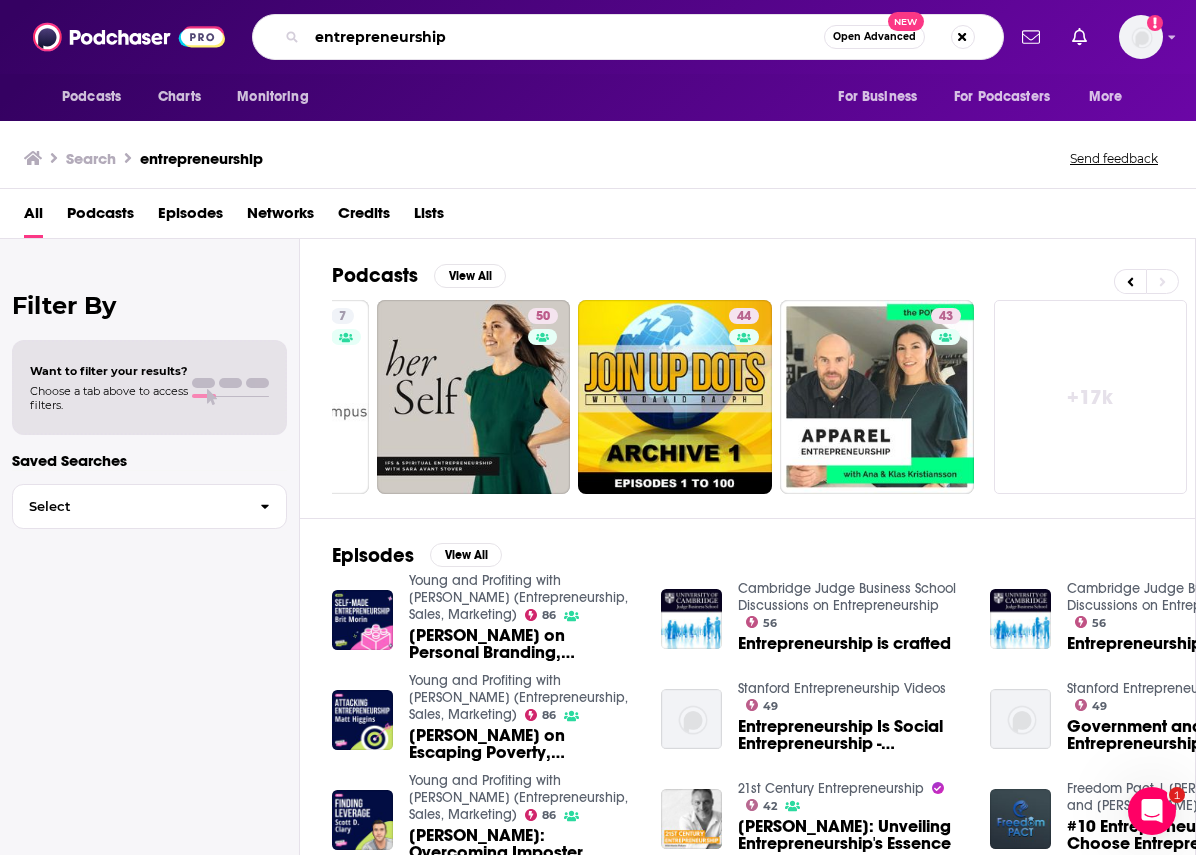 click on "entrepreneurship" at bounding box center [565, 37] 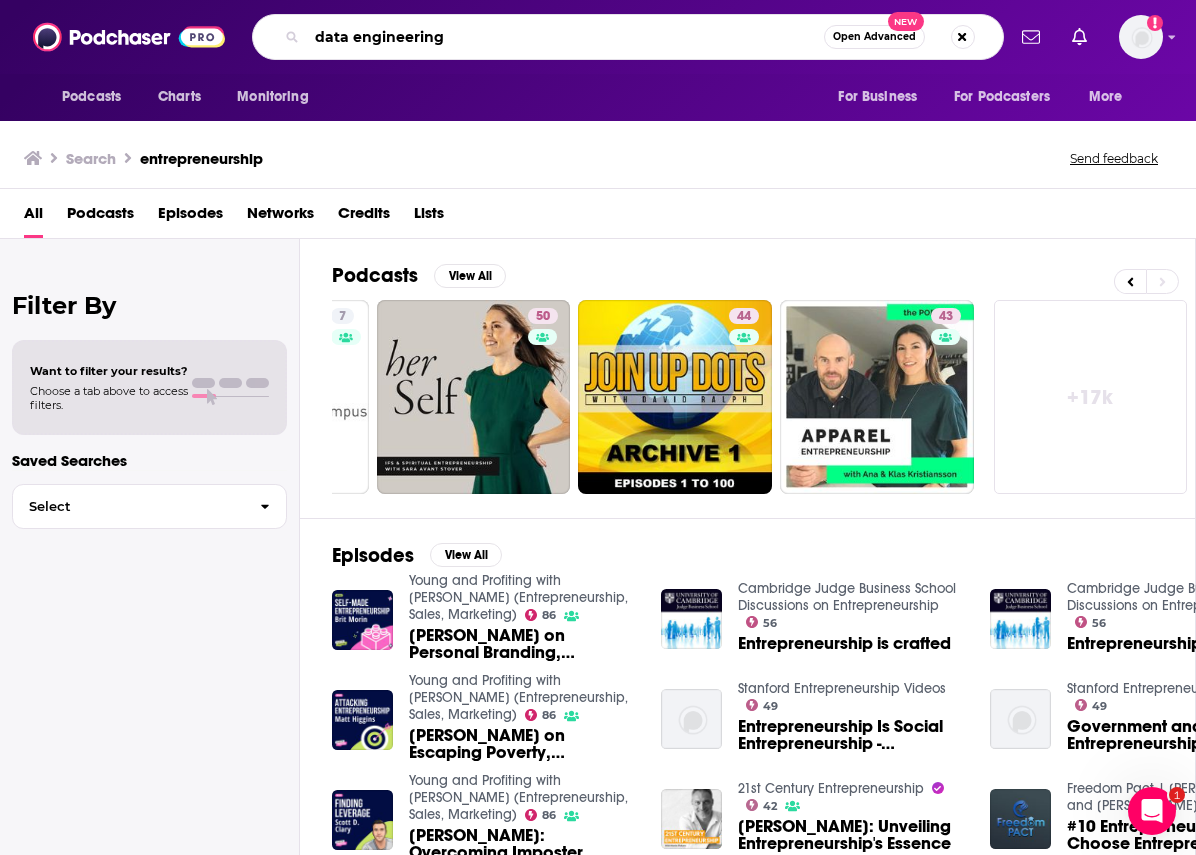 type on "data engineering" 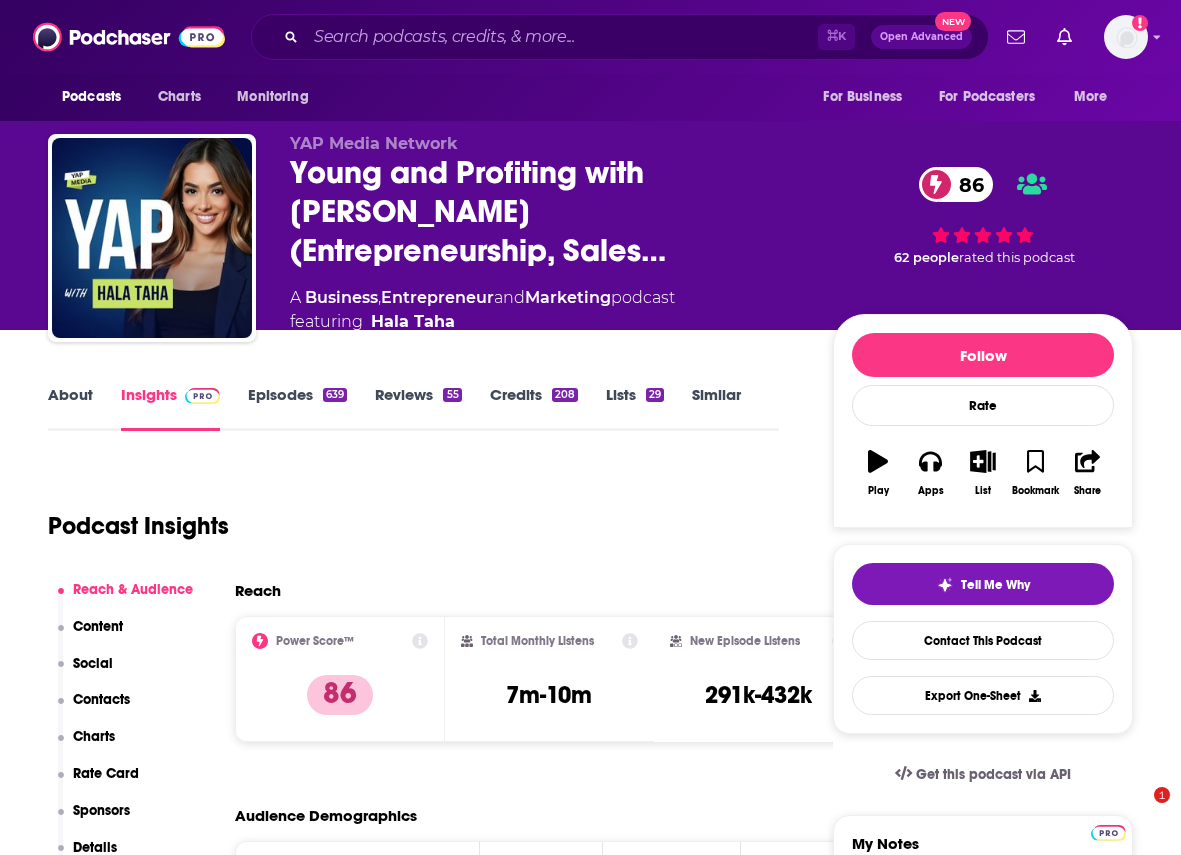 scroll, scrollTop: 0, scrollLeft: 0, axis: both 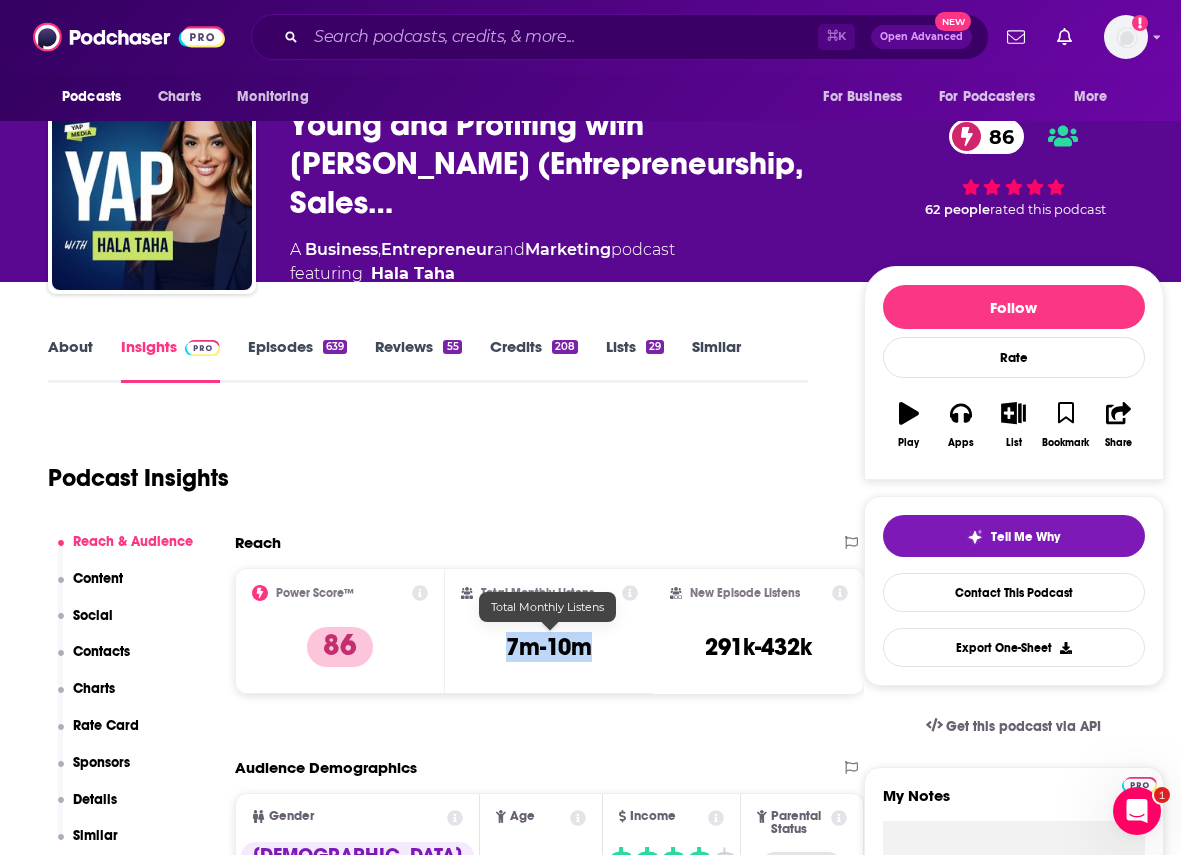 drag, startPoint x: 500, startPoint y: 648, endPoint x: 604, endPoint y: 647, distance: 104.00481 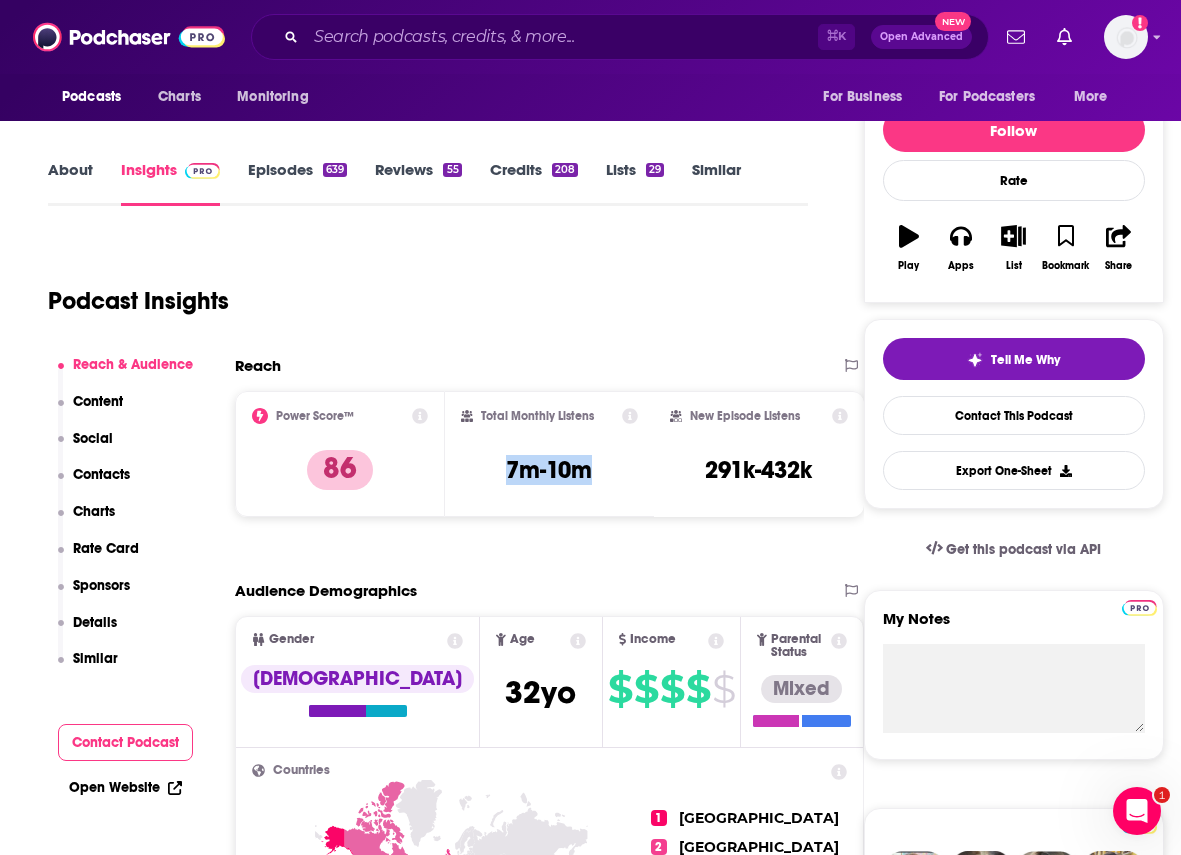 scroll, scrollTop: 233, scrollLeft: 0, axis: vertical 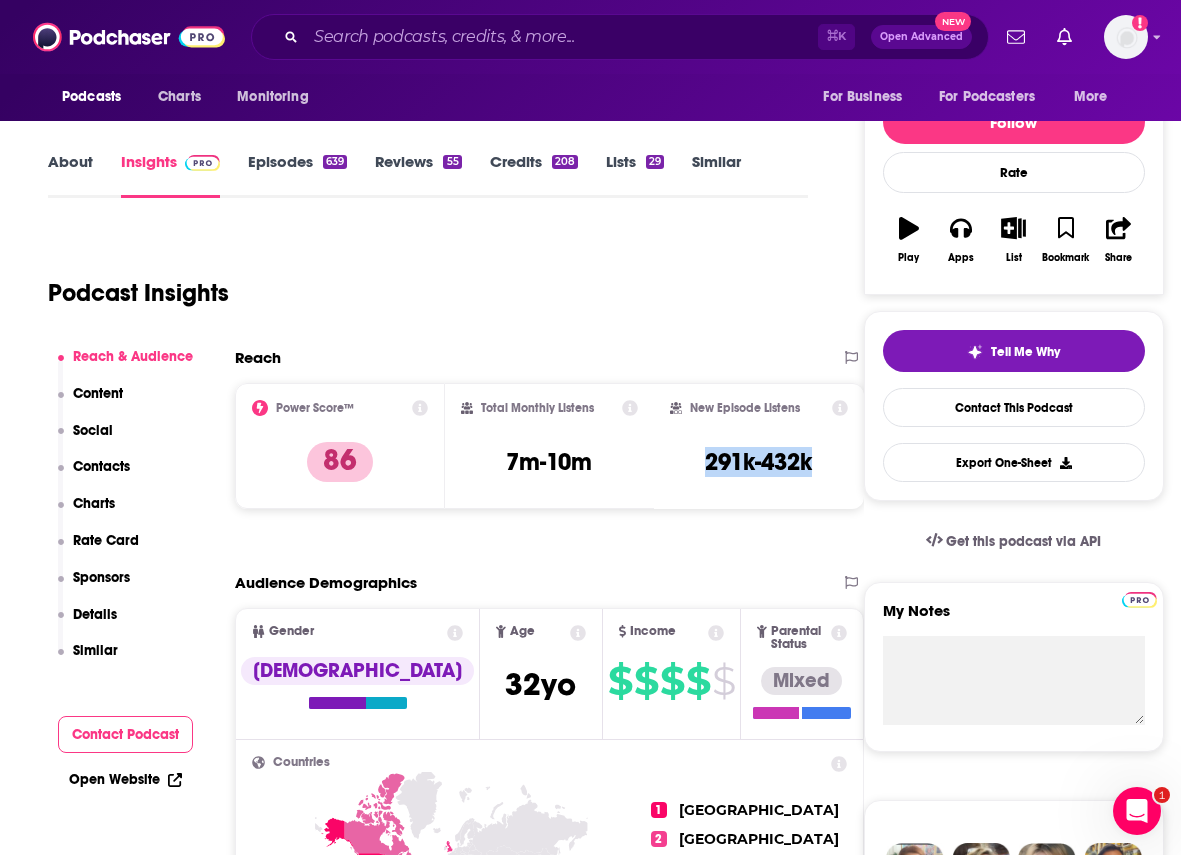 drag, startPoint x: 701, startPoint y: 458, endPoint x: 827, endPoint y: 452, distance: 126.14278 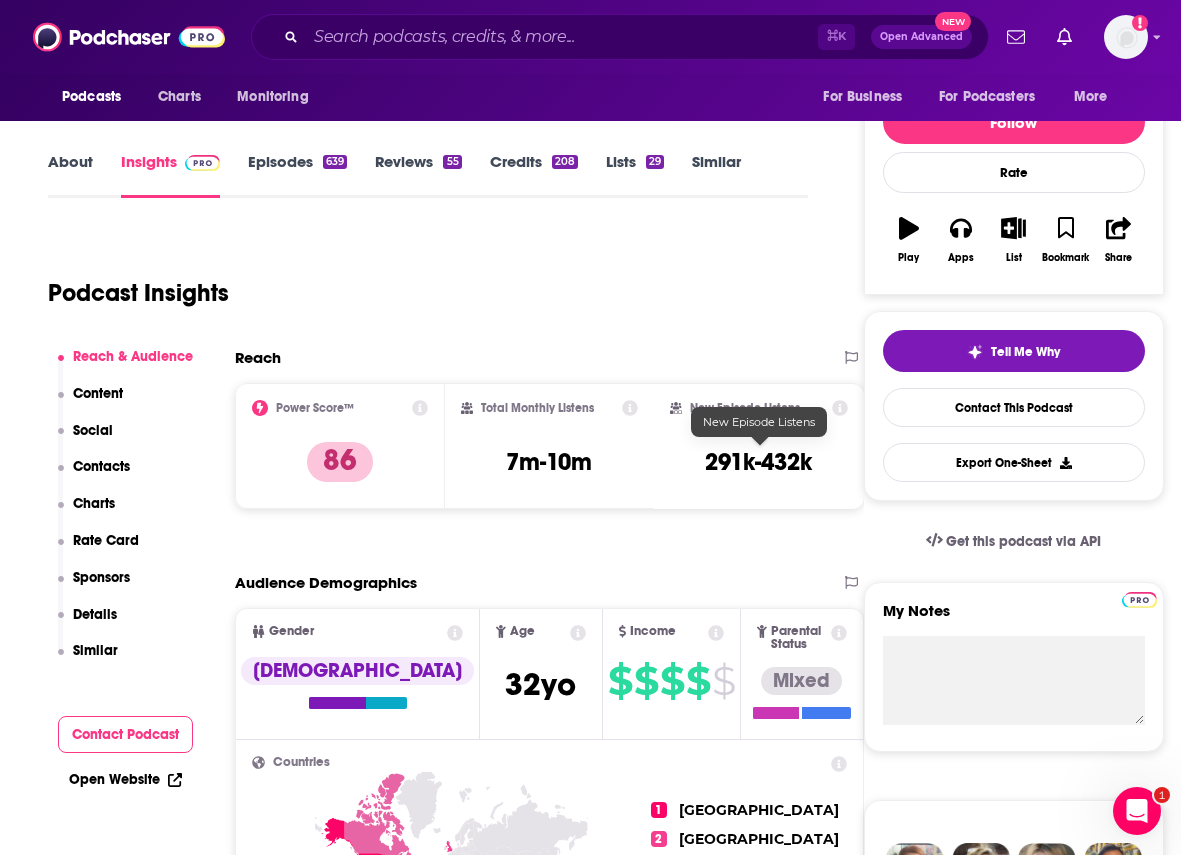 click on "Reach Power Score™ 86 Total Monthly Listens 7m-10m New Episode Listens 291k-432k Export One-Sheet Audience Demographics Gender [DEMOGRAPHIC_DATA] Age [DEMOGRAPHIC_DATA] yo Income $ $ $ $ $ Parental Status Mixed Countries 1 [GEOGRAPHIC_DATA] 2 [GEOGRAPHIC_DATA] 3 [GEOGRAPHIC_DATA] 4 [GEOGRAPHIC_DATA] 5 [GEOGRAPHIC_DATA] Top Cities [US_STATE], [GEOGRAPHIC_DATA] , [GEOGRAPHIC_DATA], [GEOGRAPHIC_DATA] , [GEOGRAPHIC_DATA], [GEOGRAPHIC_DATA] , [GEOGRAPHIC_DATA], [GEOGRAPHIC_DATA] , [GEOGRAPHIC_DATA] , [GEOGRAPHIC_DATA], [GEOGRAPHIC_DATA] Interests Friends, Family & Relationships , Music , Restaurants, Food & Grocery , Television & Film , Clothes, Shoes, Handbags & Accessories , Toys, Children & Baby Jobs Software Engineers , Directors , Teachers , Journalists/Reporters , CEOs/Managing Directors , Engineers Ethnicities White / [DEMOGRAPHIC_DATA] , [DEMOGRAPHIC_DATA] , [DEMOGRAPHIC_DATA] , Hispanic Show More Content Political Skew Neutral/Mixed Socials Youtube @youngandprofiting 57k X/Twitter @yapwithhala 7k Instagram @yapwithhala 154k Facebook @youngandprofiting 90 LinkedIn @htaha 273k Contacts   RSS   Podcast Email [PERSON_NAME] [PERSON_NAME][EMAIL_ADDRESS][DOMAIN_NAME] [EMAIL_ADDRESS][DOMAIN_NAME]     Host [PERSON_NAME] [PERSON_NAME][EMAIL_ADDRESS][DOMAIN_NAME]" at bounding box center [549, 6181] 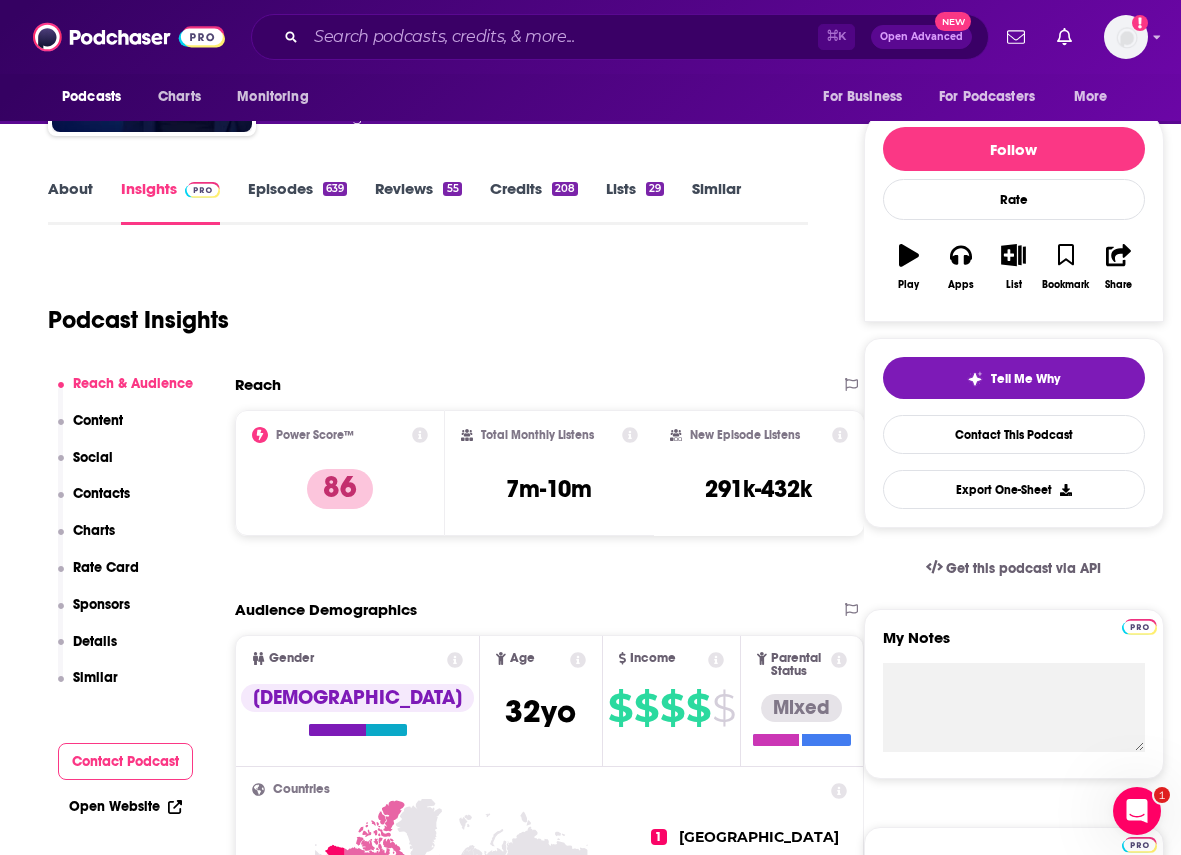 scroll, scrollTop: 193, scrollLeft: 0, axis: vertical 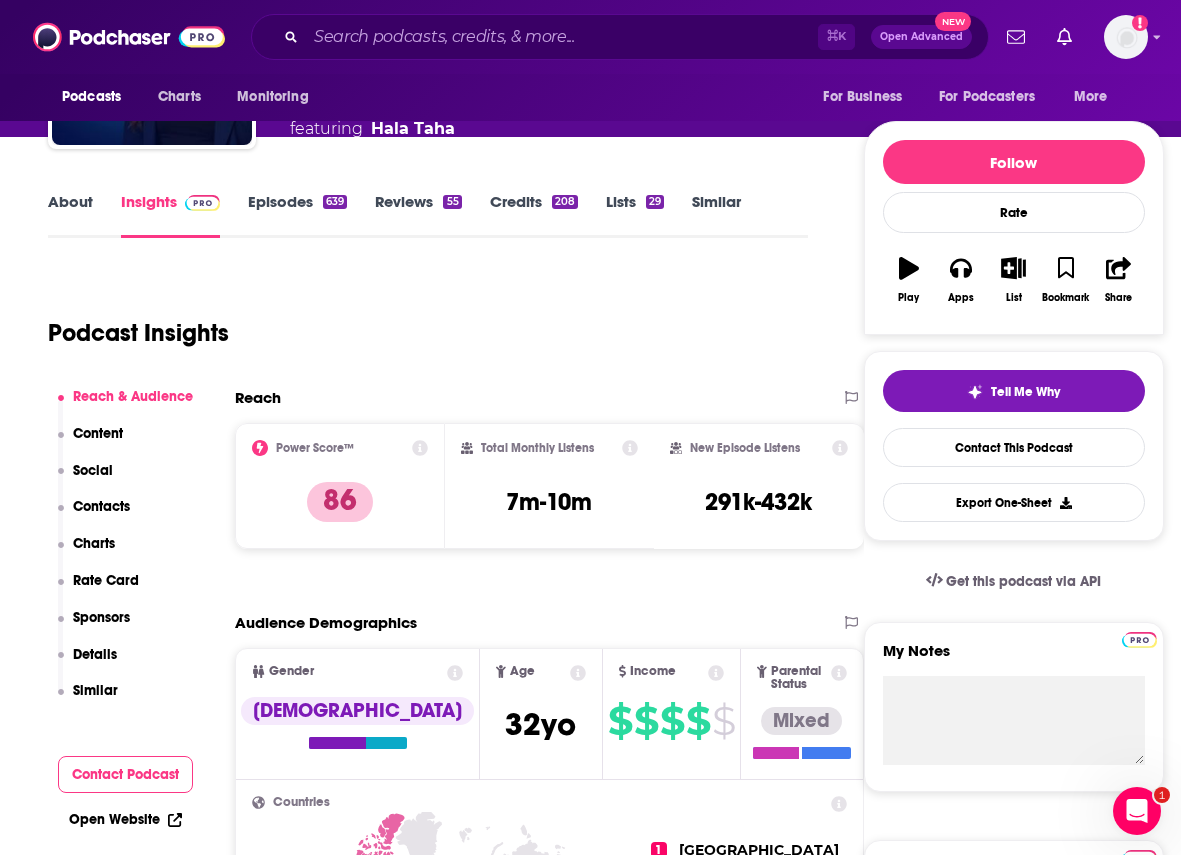click on "Episodes 639" at bounding box center (297, 215) 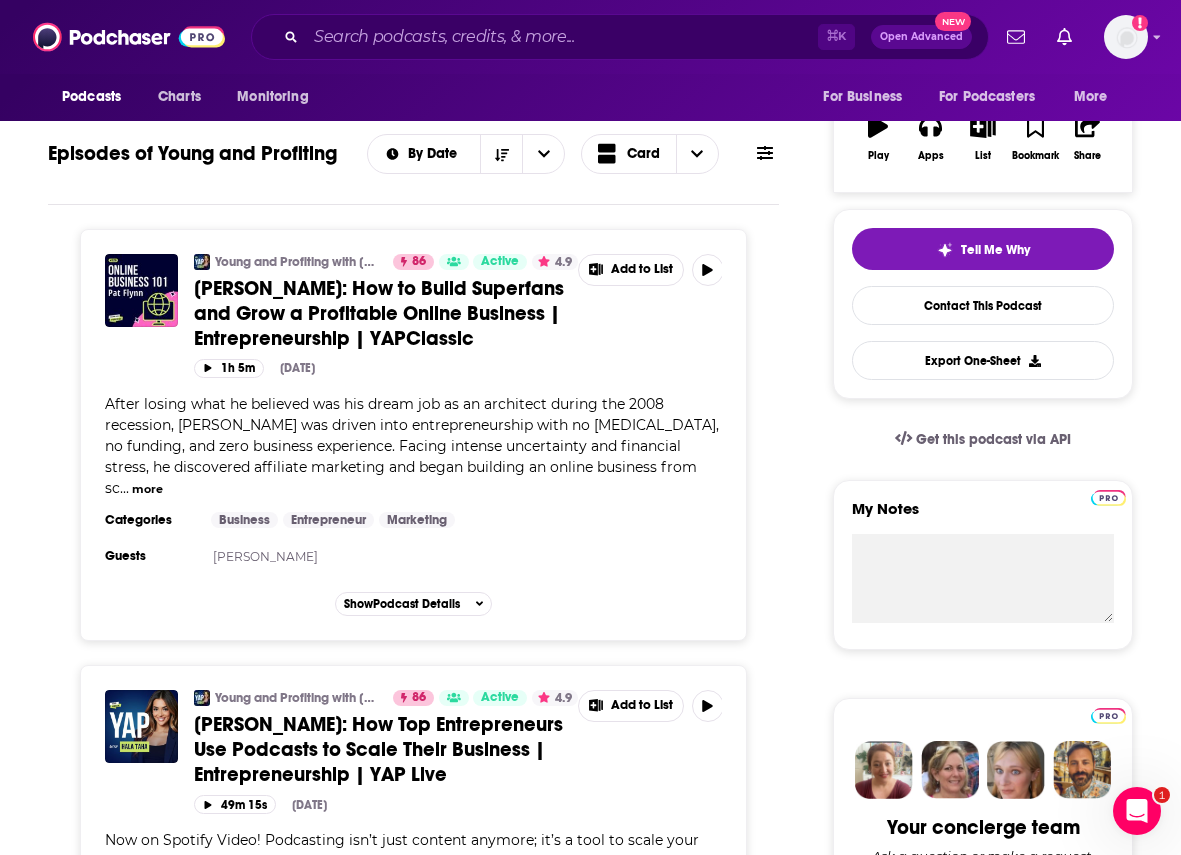 scroll, scrollTop: 77, scrollLeft: 0, axis: vertical 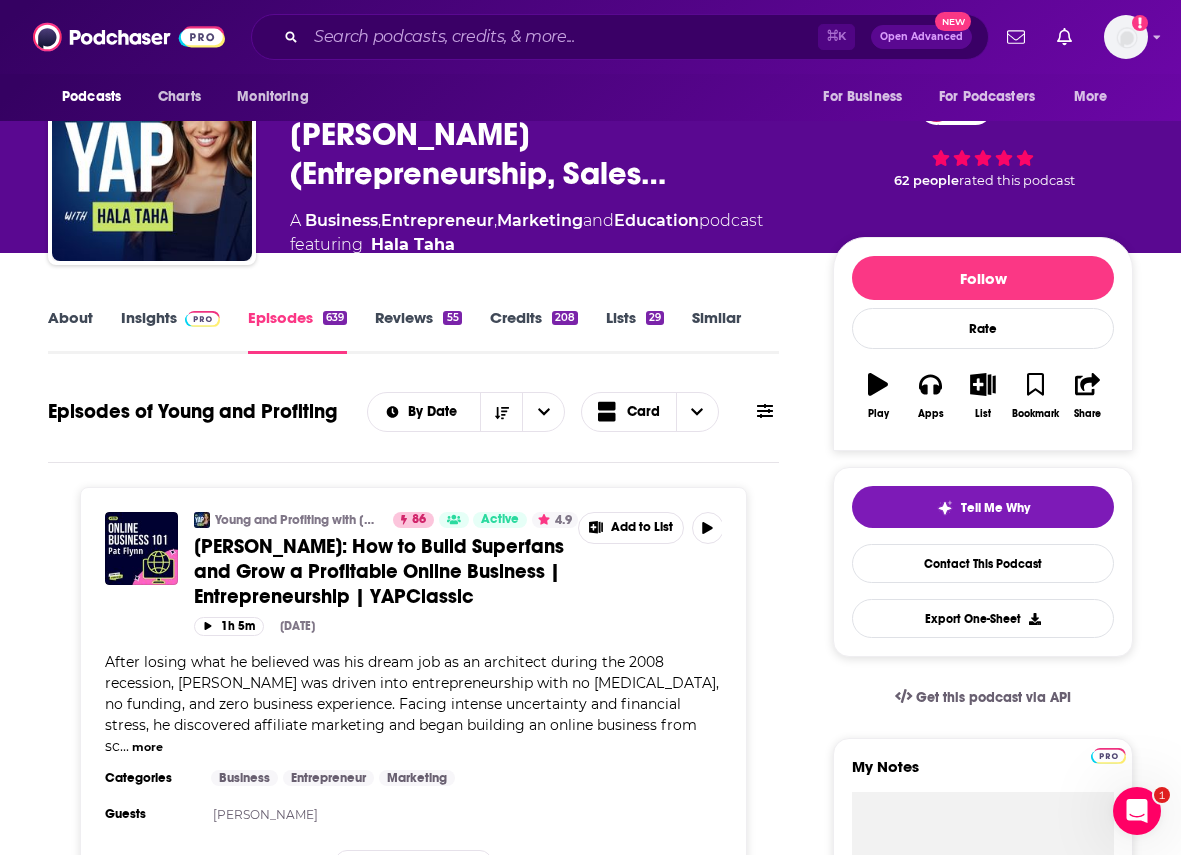 click at bounding box center [202, 317] 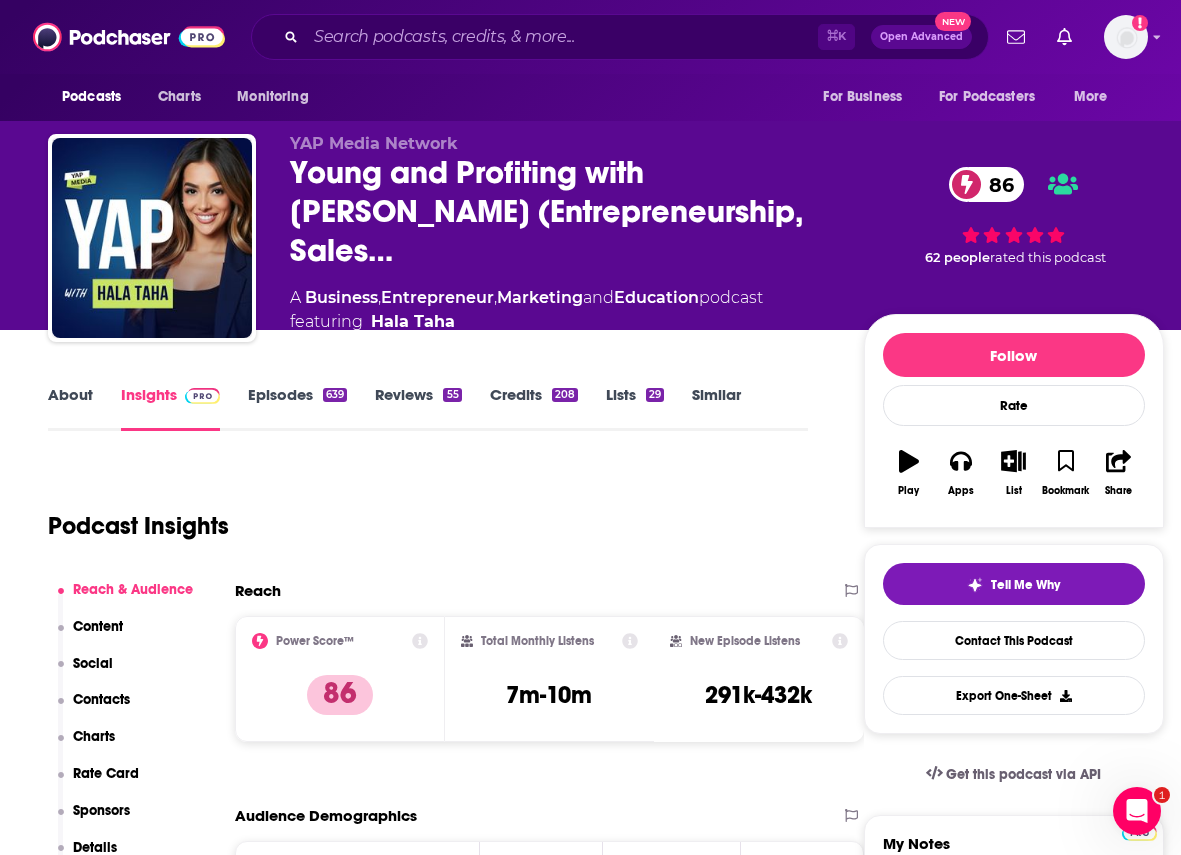 scroll, scrollTop: 4, scrollLeft: 0, axis: vertical 